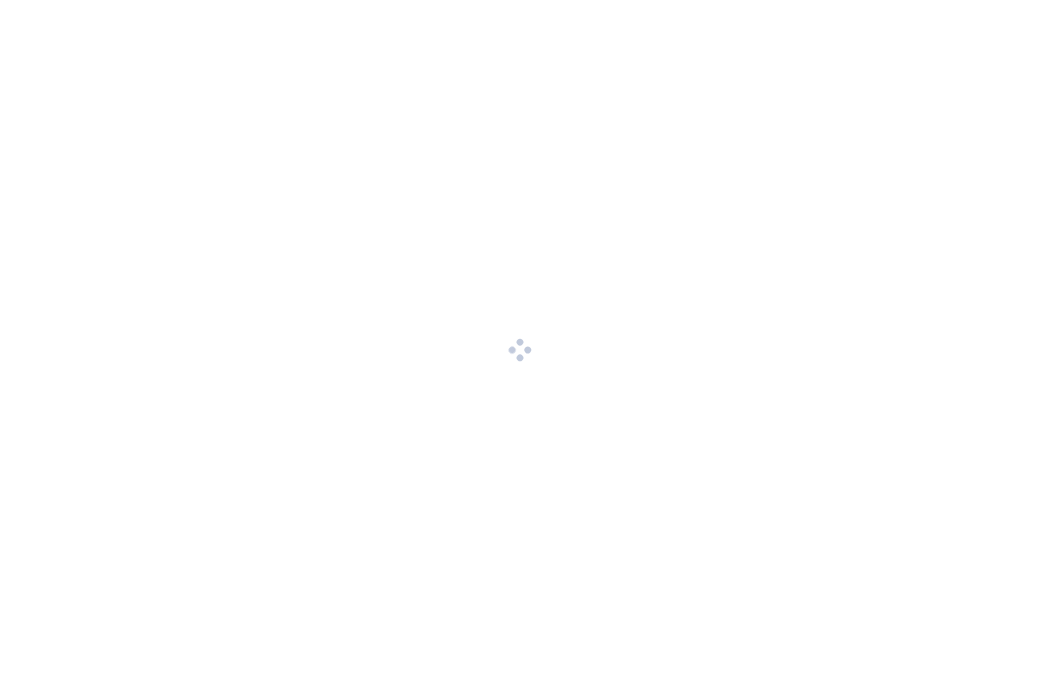 scroll, scrollTop: 0, scrollLeft: 0, axis: both 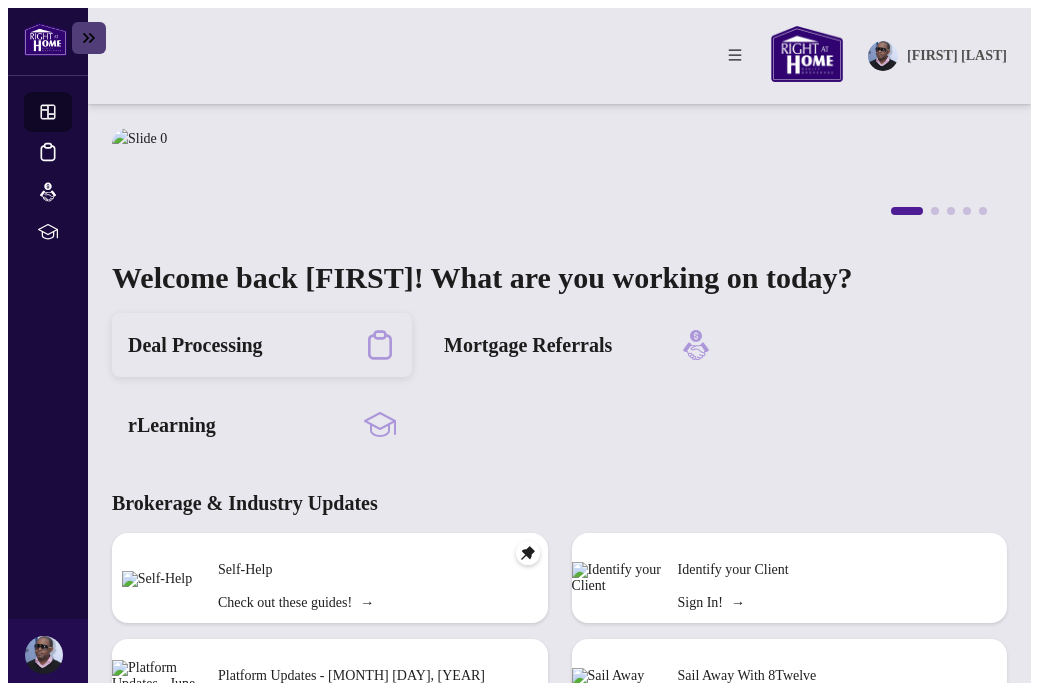 click on "Deal Processing" at bounding box center (262, 345) 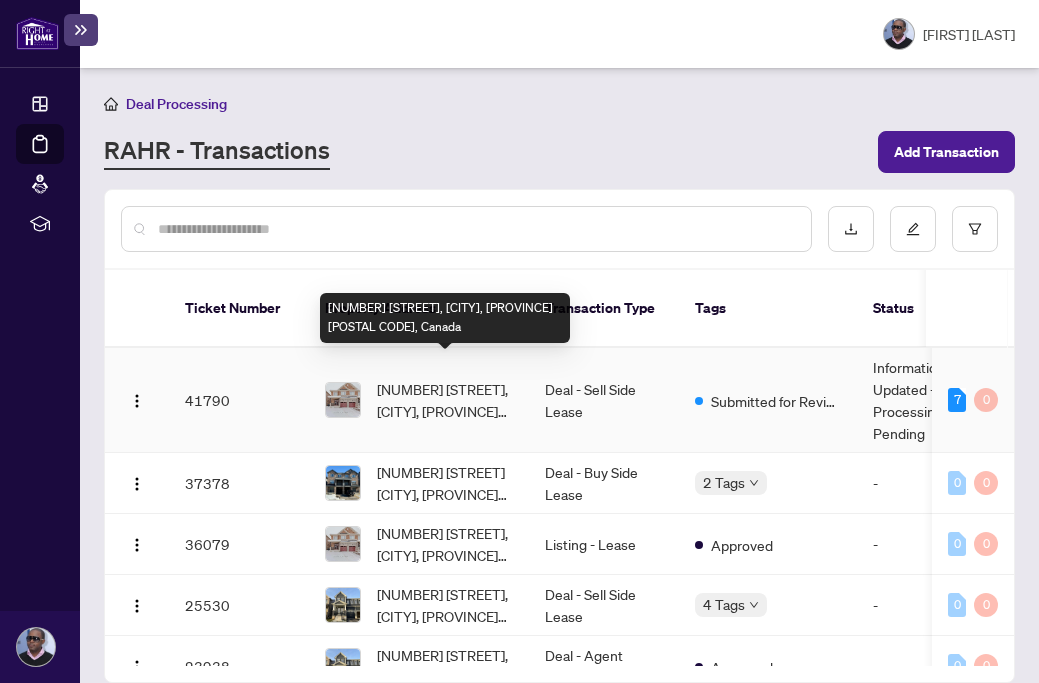 click on "[NUMBER] [STREET], [CITY], [PROVINCE] [POSTAL CODE], Canada" at bounding box center (445, 400) 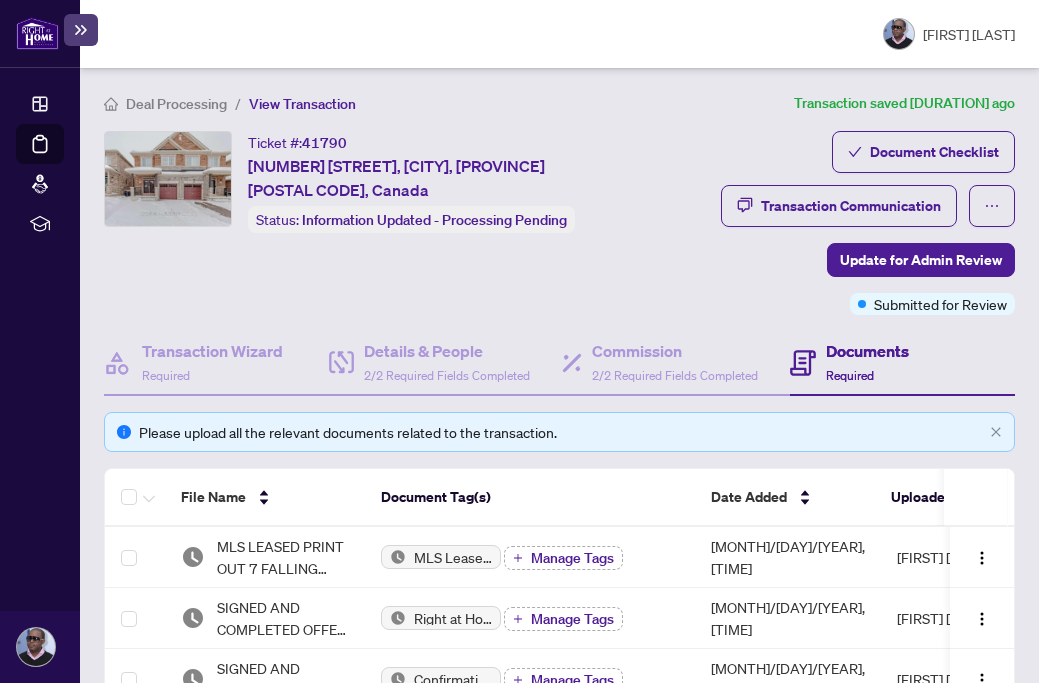 scroll, scrollTop: 335, scrollLeft: 0, axis: vertical 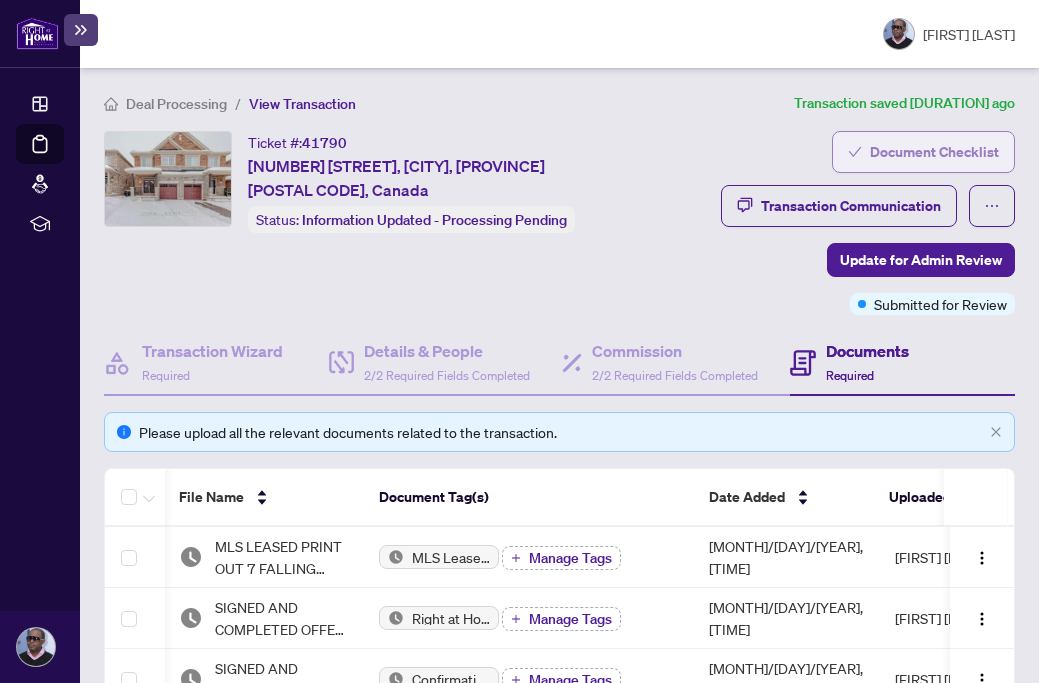click on "Document Checklist" at bounding box center (934, 152) 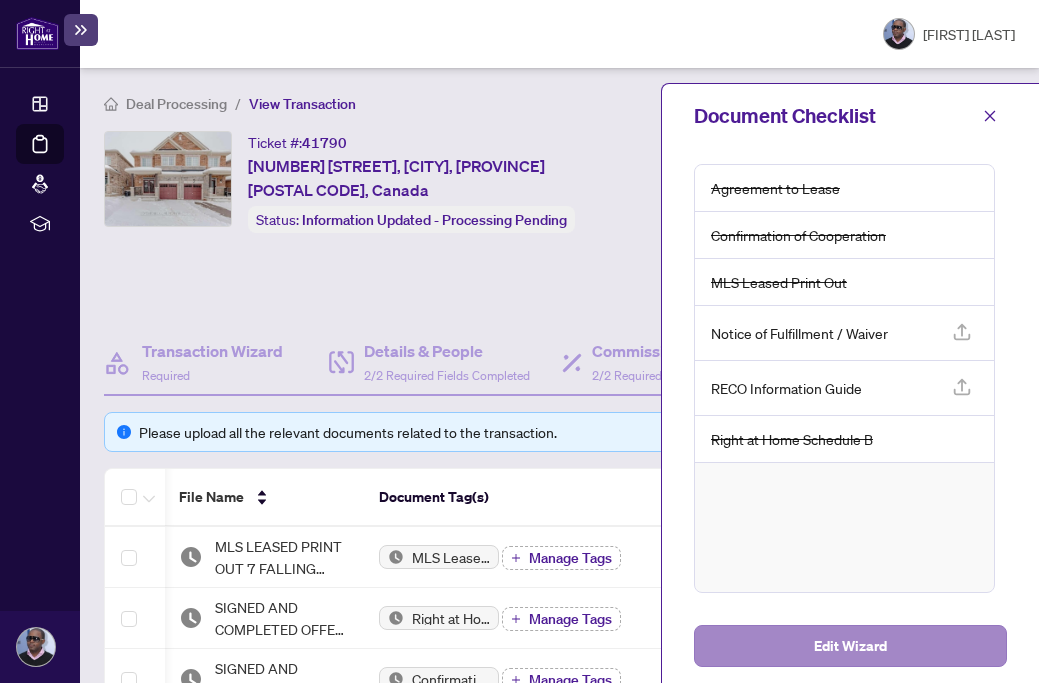 click on "Edit Wizard" at bounding box center (850, 646) 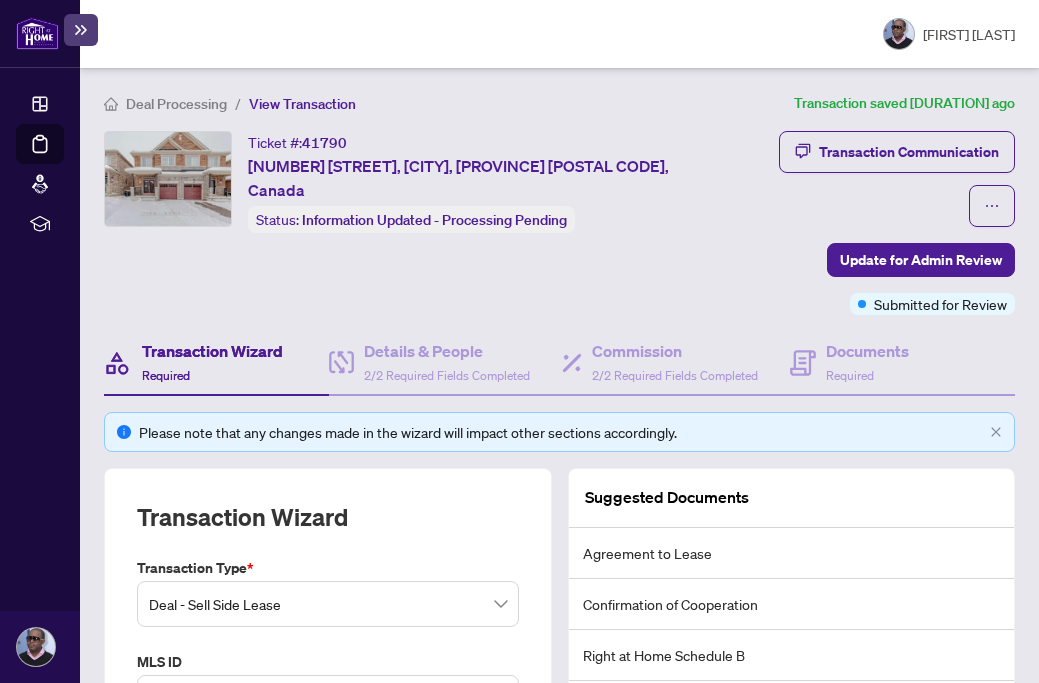 scroll, scrollTop: 0, scrollLeft: 0, axis: both 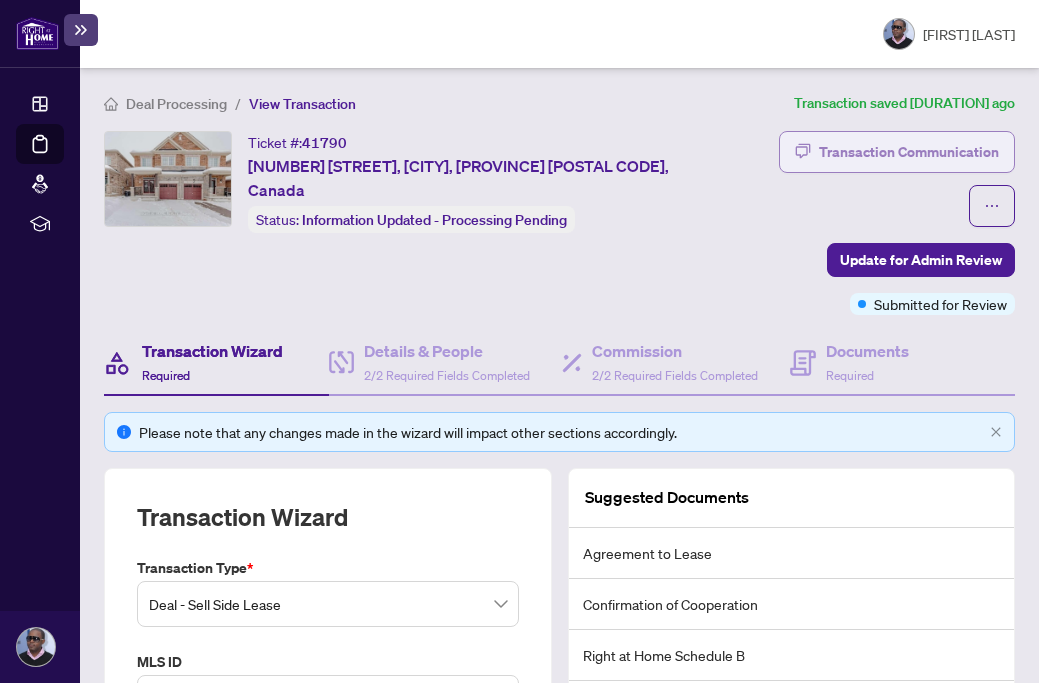 click on "Transaction Communication" at bounding box center [897, 152] 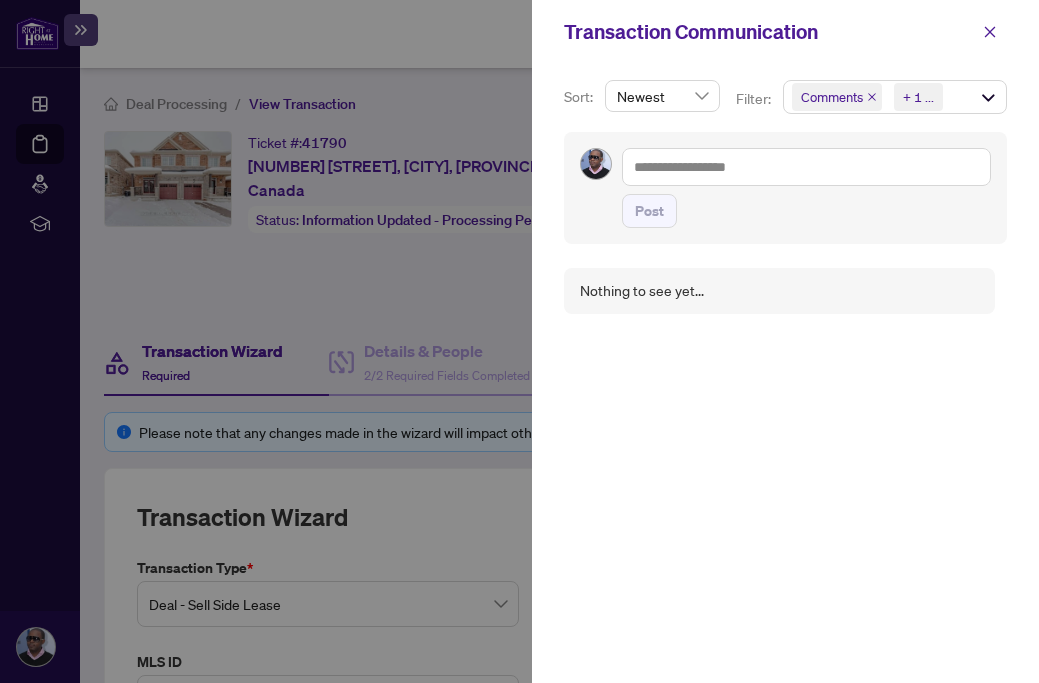 click at bounding box center [519, 341] 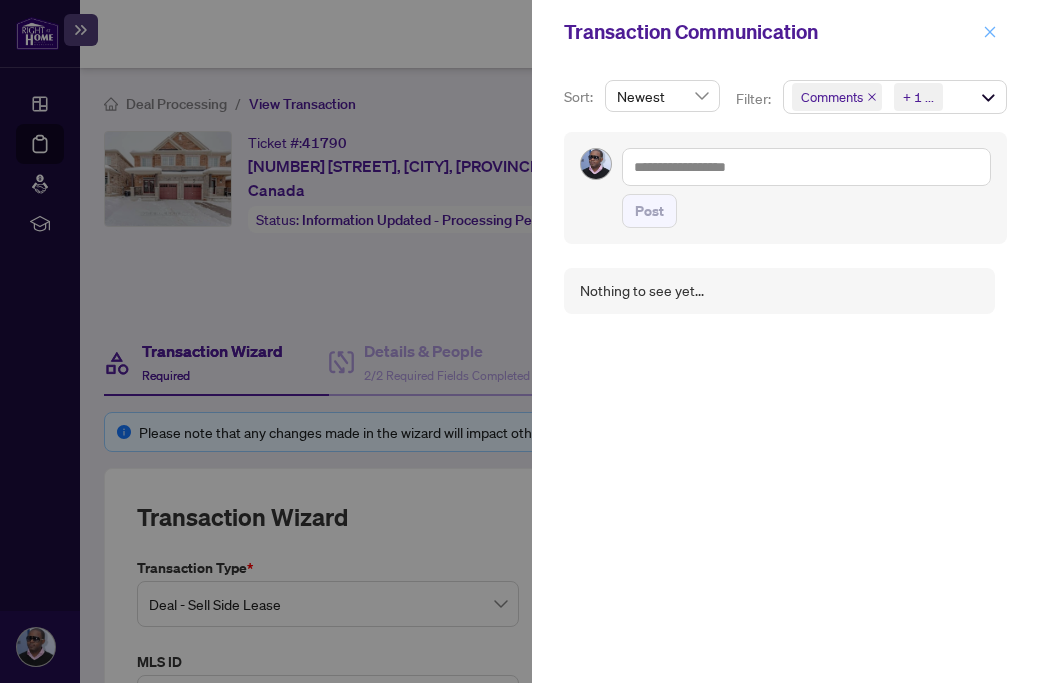 click at bounding box center (990, 31) 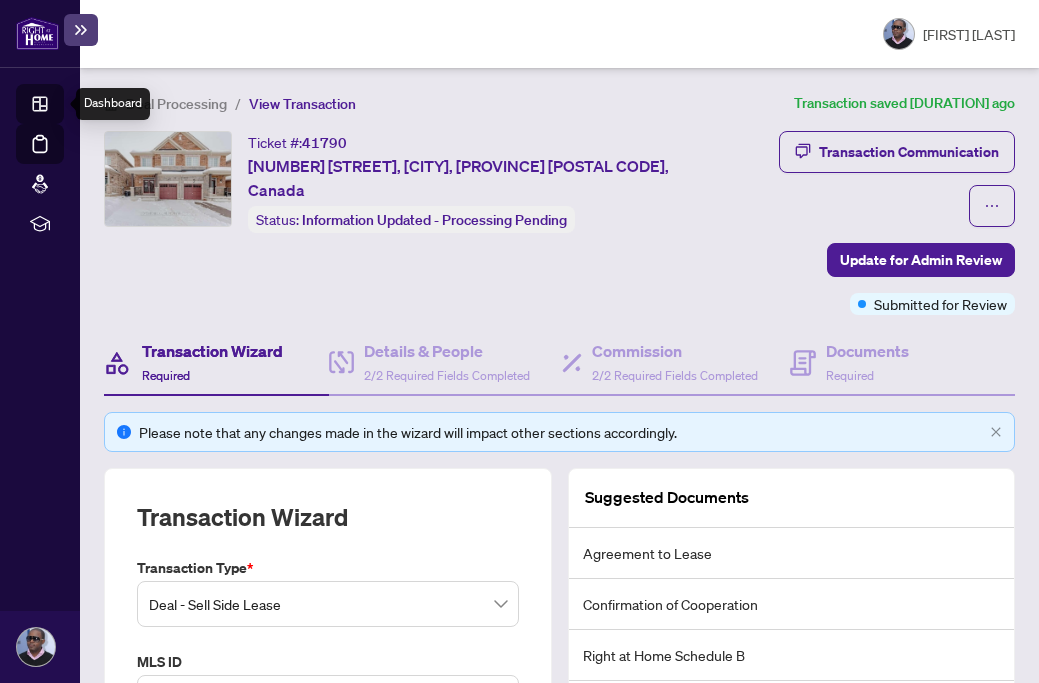 click on "Dashboard" at bounding box center [62, 107] 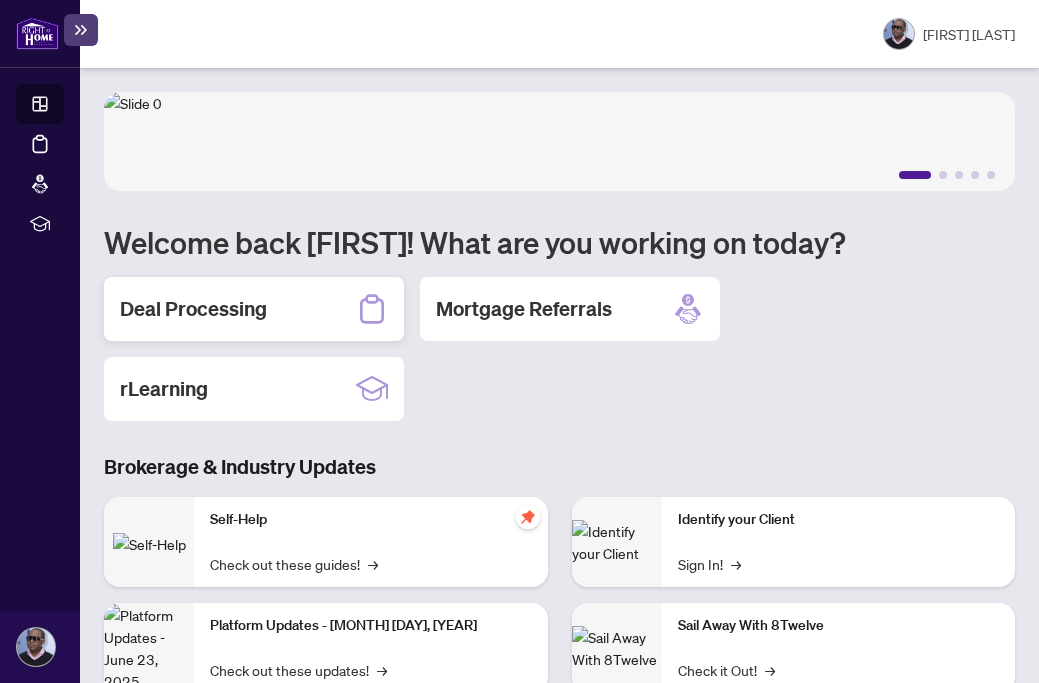 click on "Deal Processing" at bounding box center (254, 309) 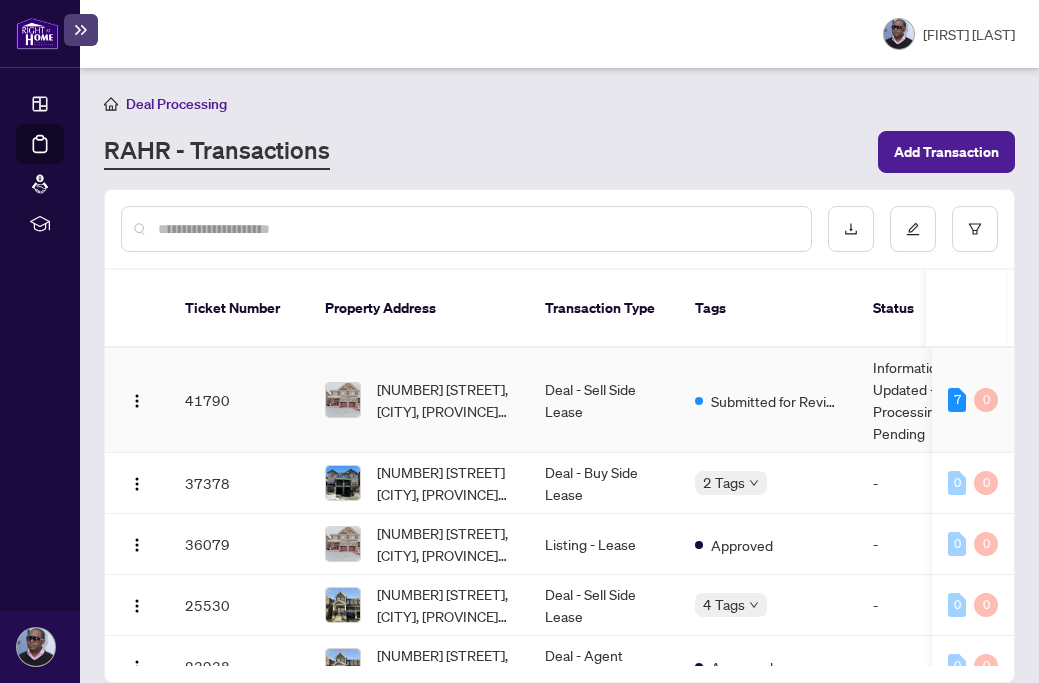 scroll, scrollTop: 0, scrollLeft: 0, axis: both 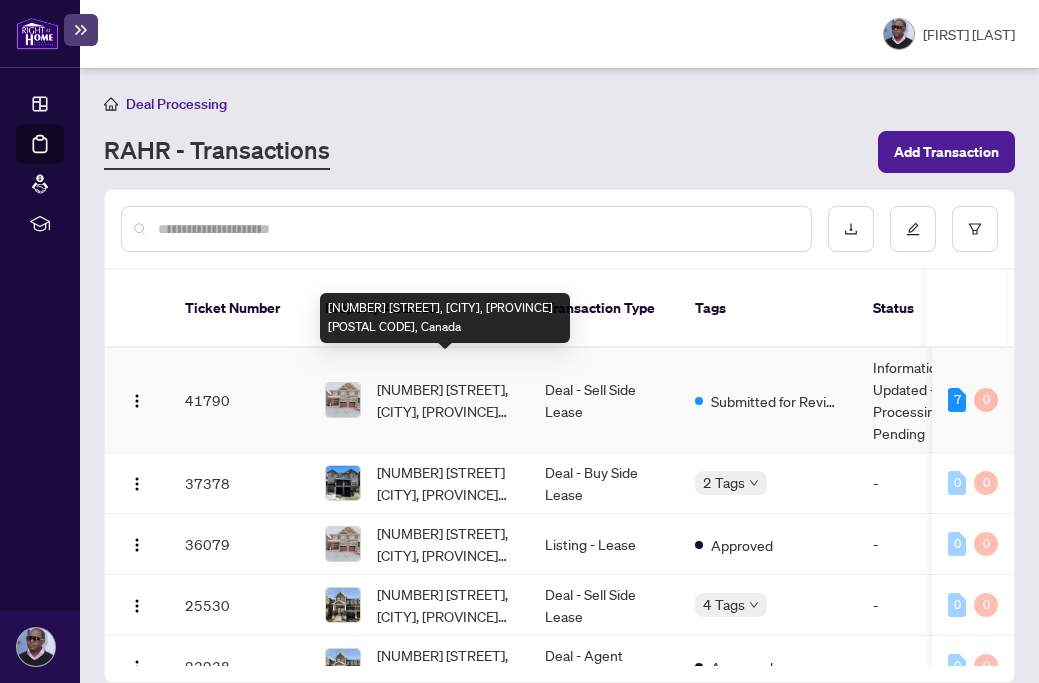 click on "[NUMBER] [STREET], [CITY], [PROVINCE] [POSTAL CODE], Canada" at bounding box center (445, 400) 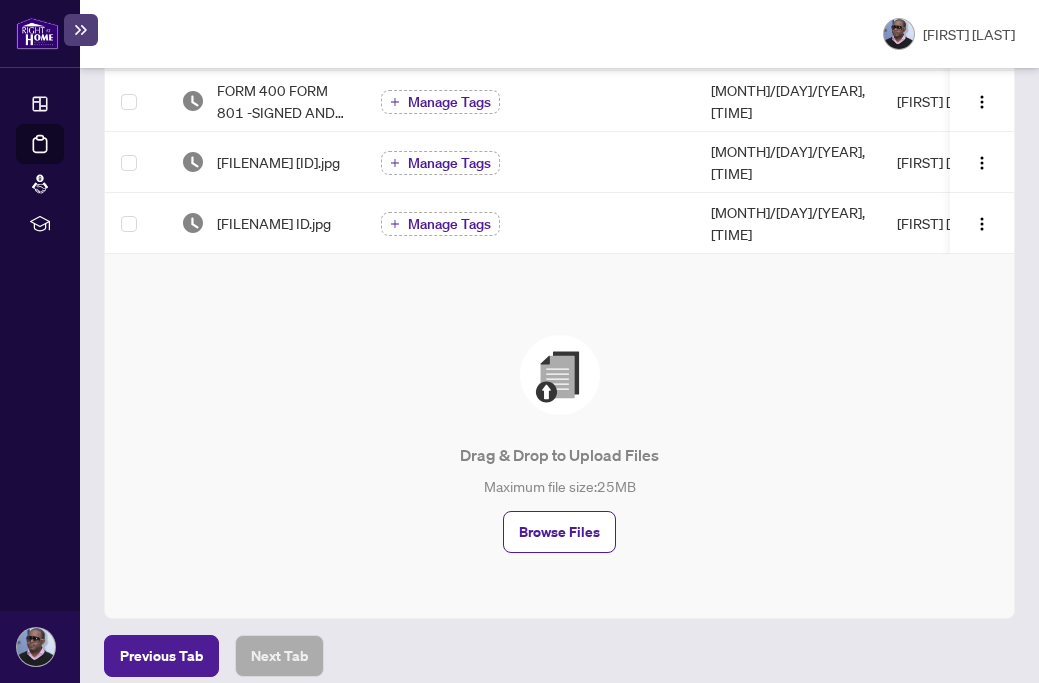 scroll, scrollTop: 699, scrollLeft: 0, axis: vertical 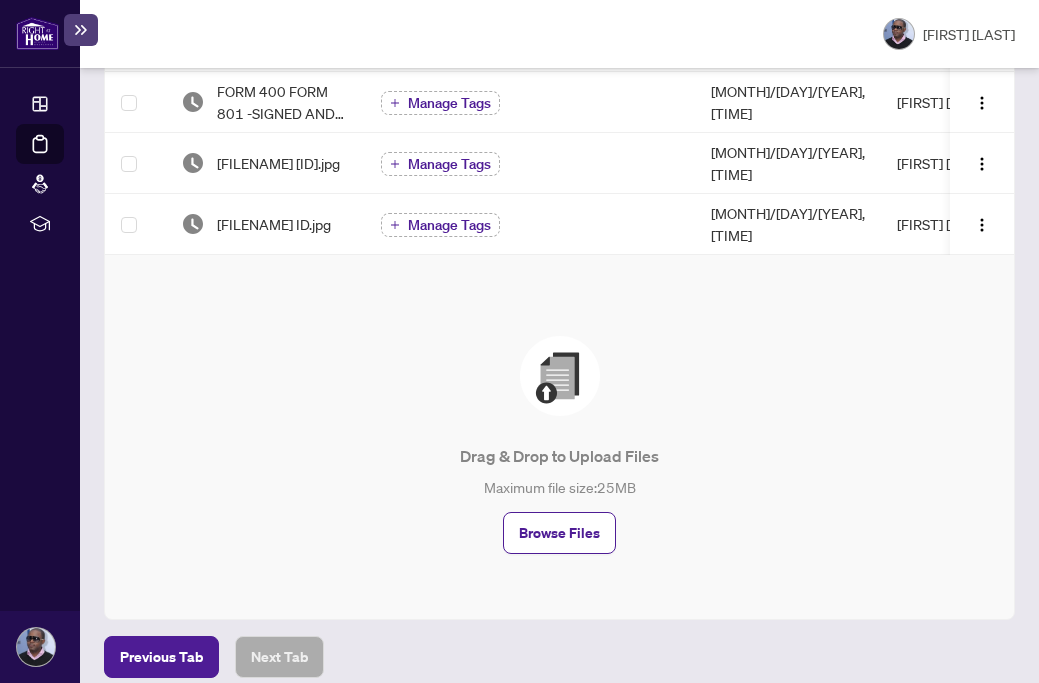 click at bounding box center (560, 376) 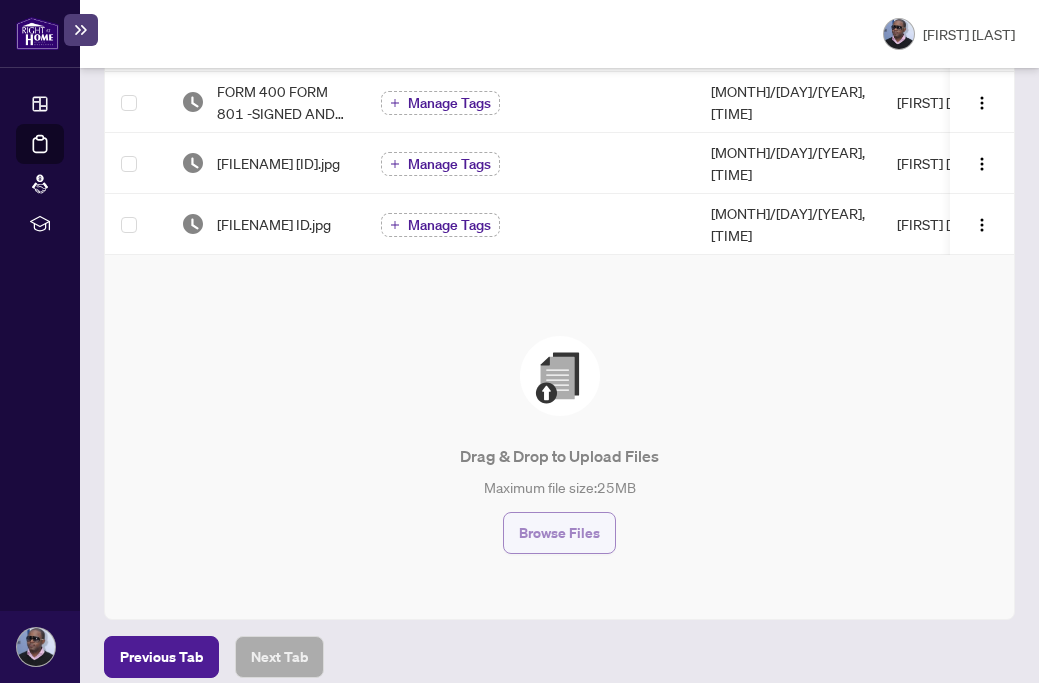 click on "Browse Files" at bounding box center [559, 533] 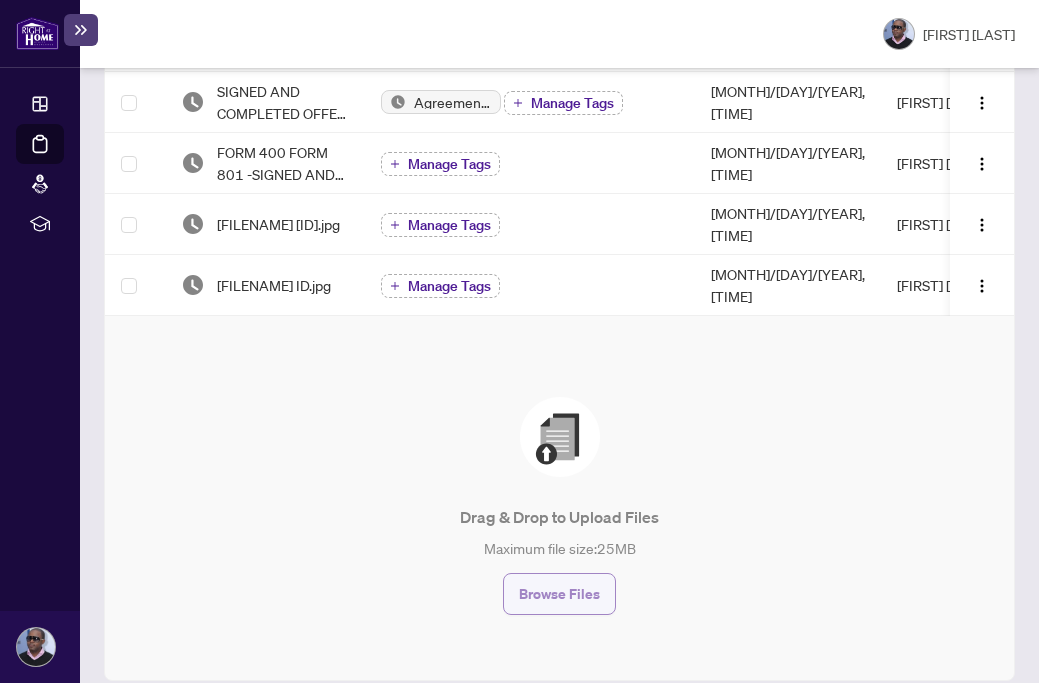 click on "Browse Files" at bounding box center (559, 594) 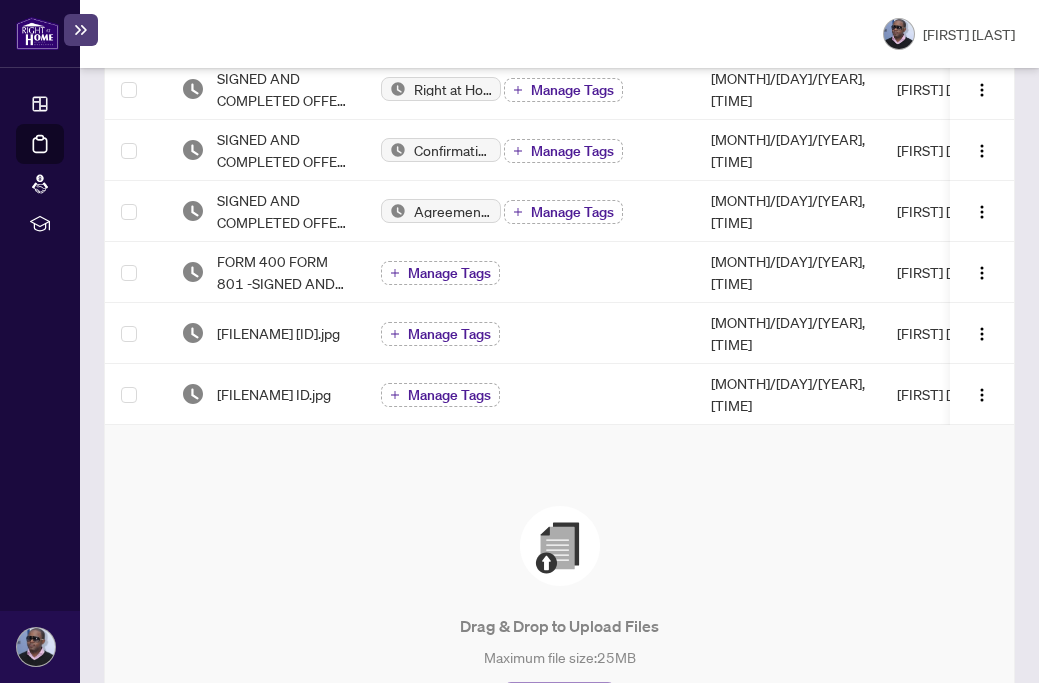 scroll, scrollTop: 650, scrollLeft: 0, axis: vertical 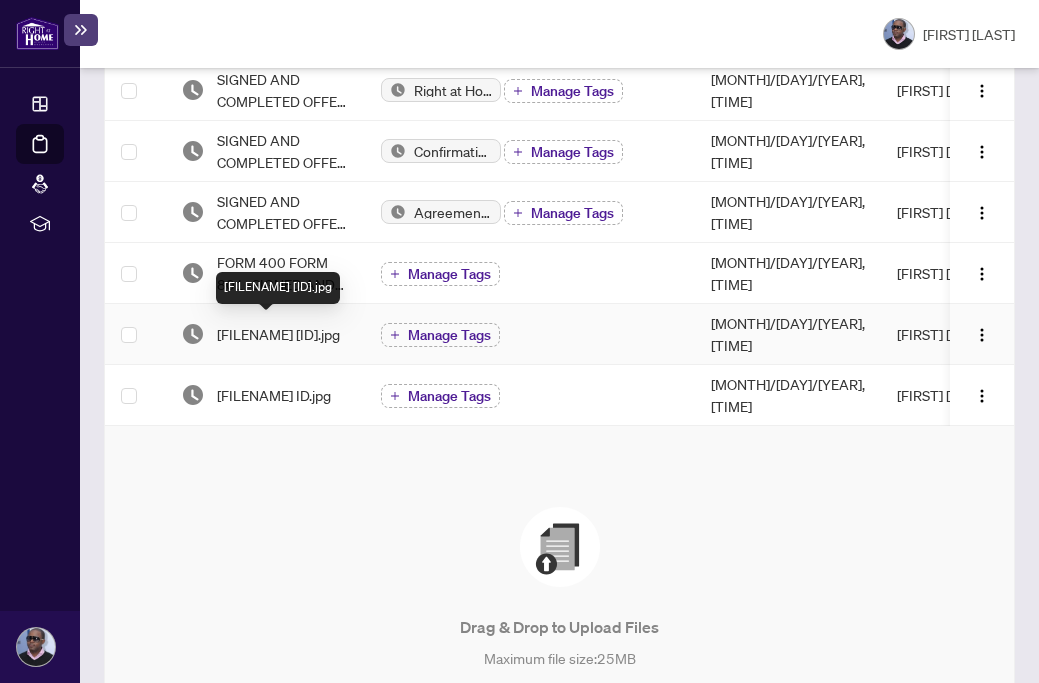 click on "[FILENAME] [ID].jpg" at bounding box center [278, 334] 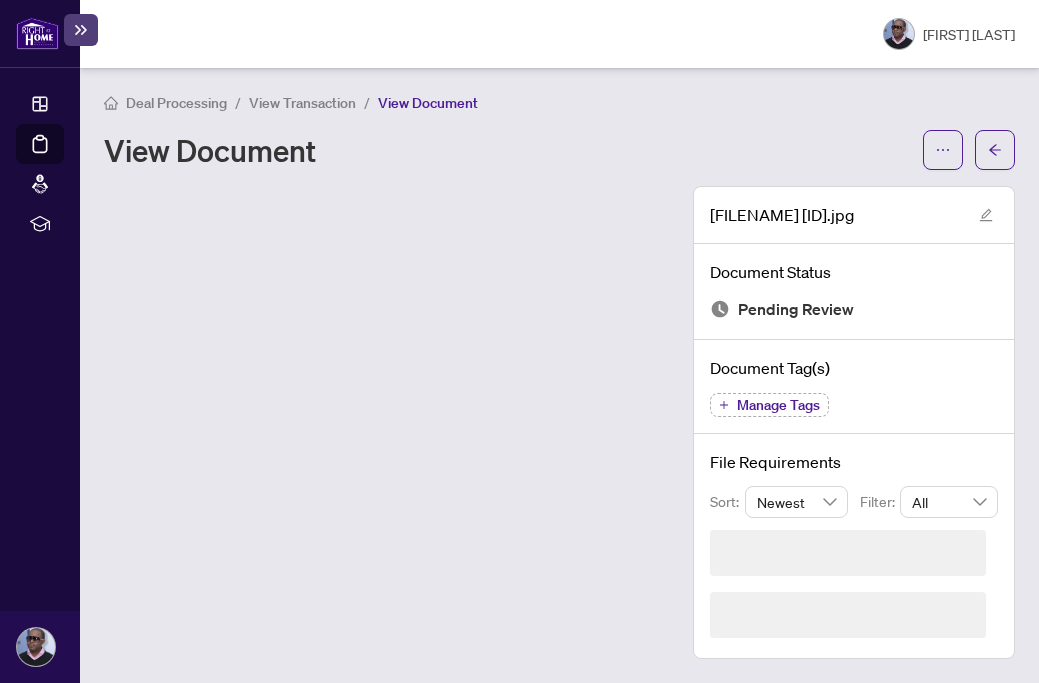 scroll, scrollTop: 0, scrollLeft: 0, axis: both 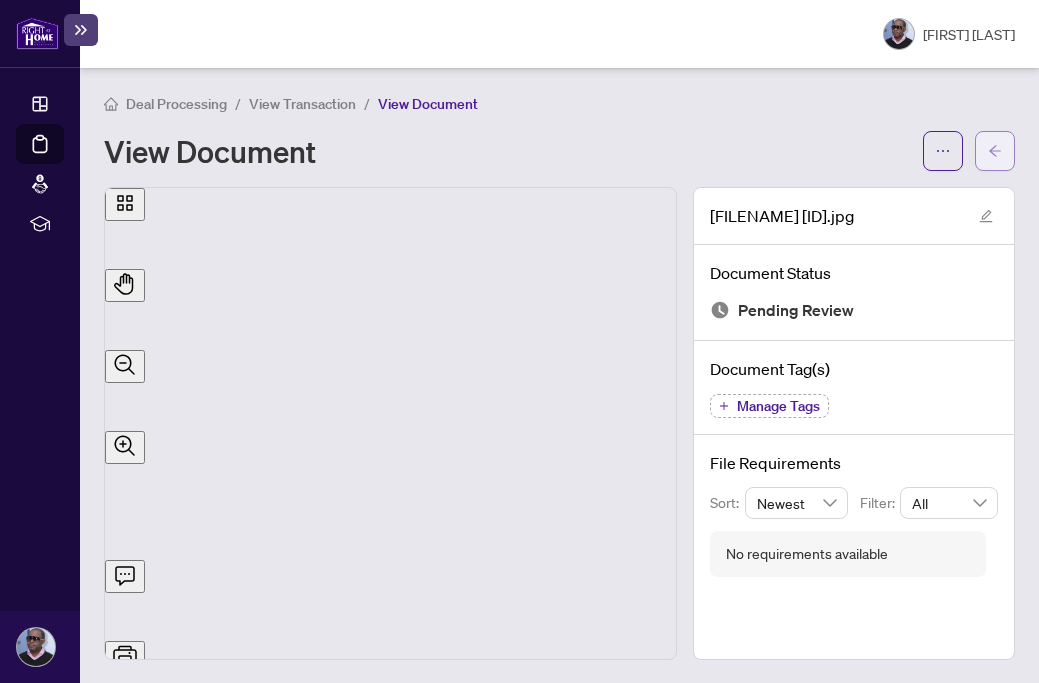 click at bounding box center [995, 151] 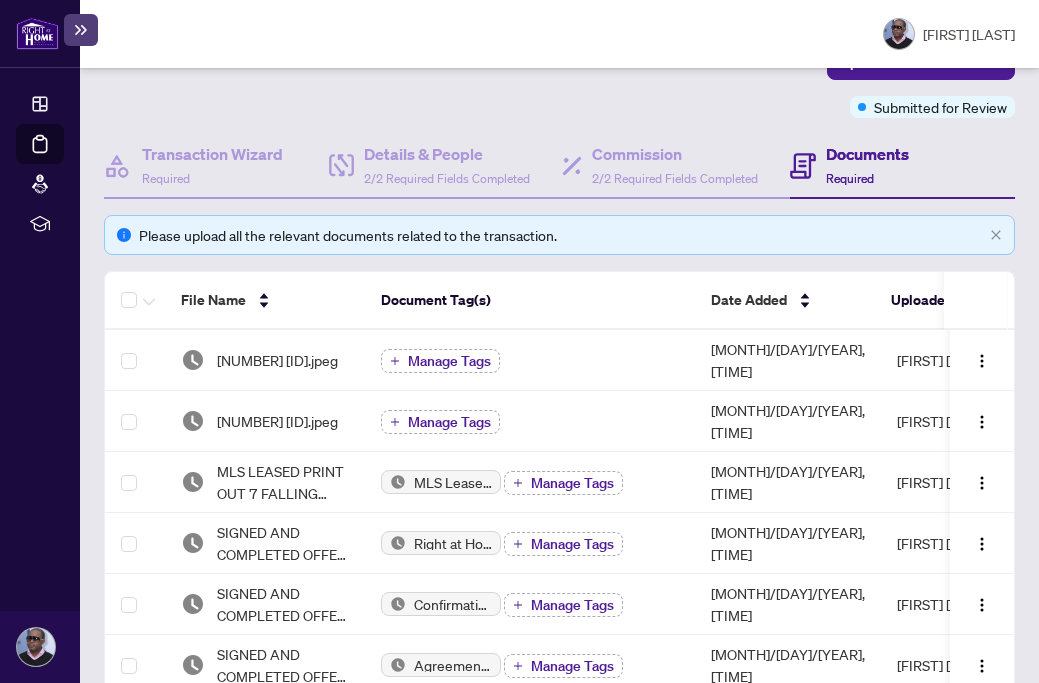 scroll, scrollTop: 192, scrollLeft: 0, axis: vertical 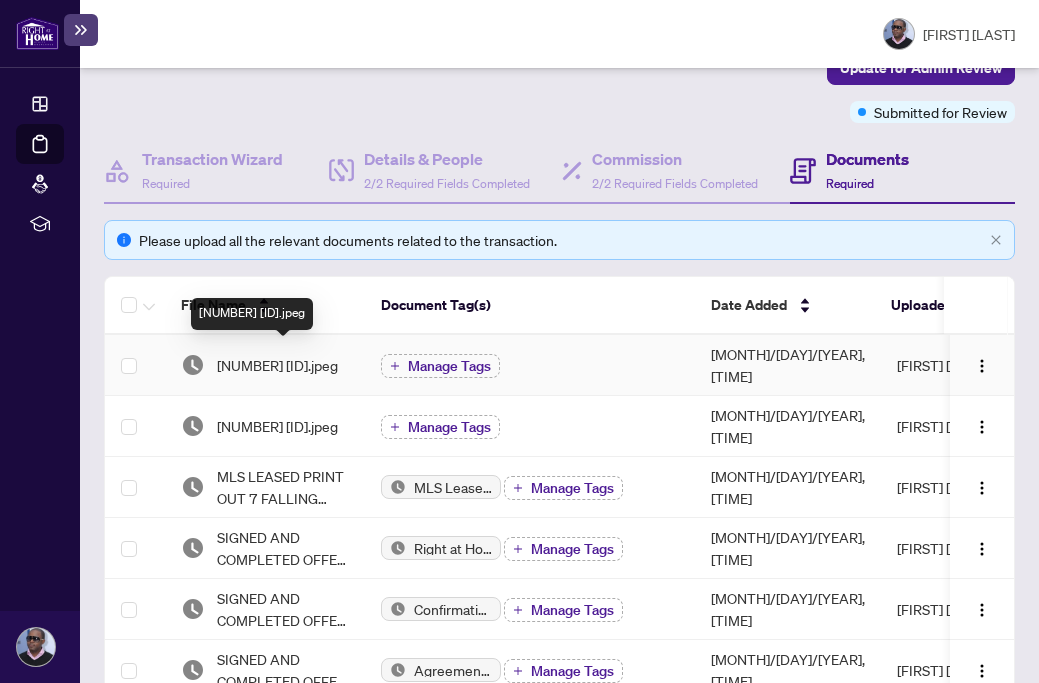 click on "[NUMBER] [ID].jpeg" at bounding box center (277, 365) 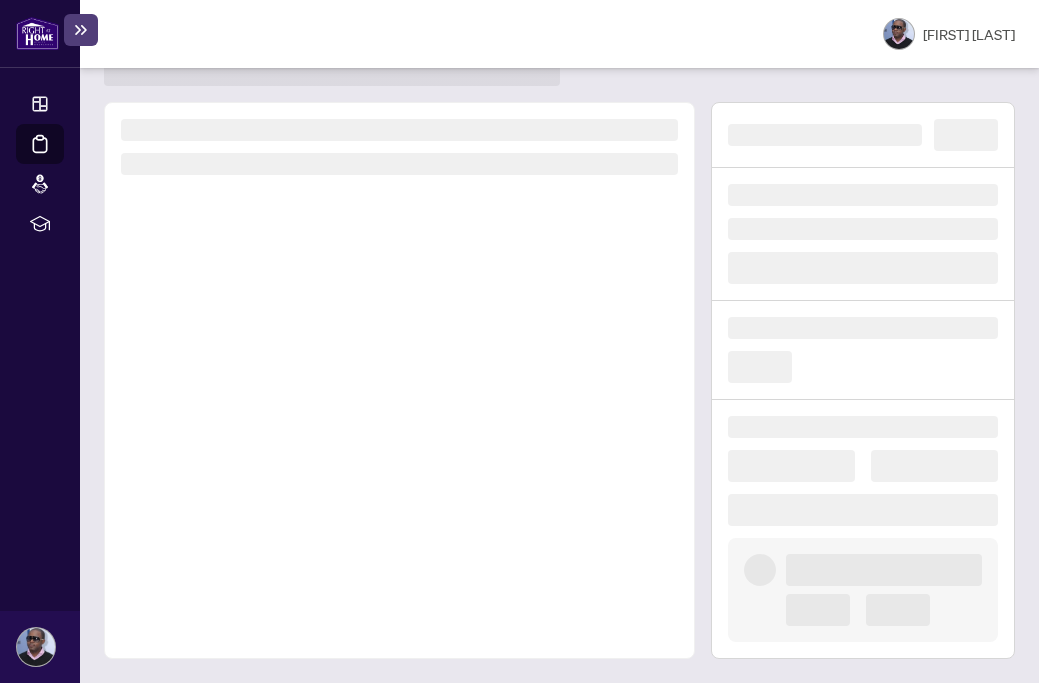 scroll, scrollTop: 0, scrollLeft: 0, axis: both 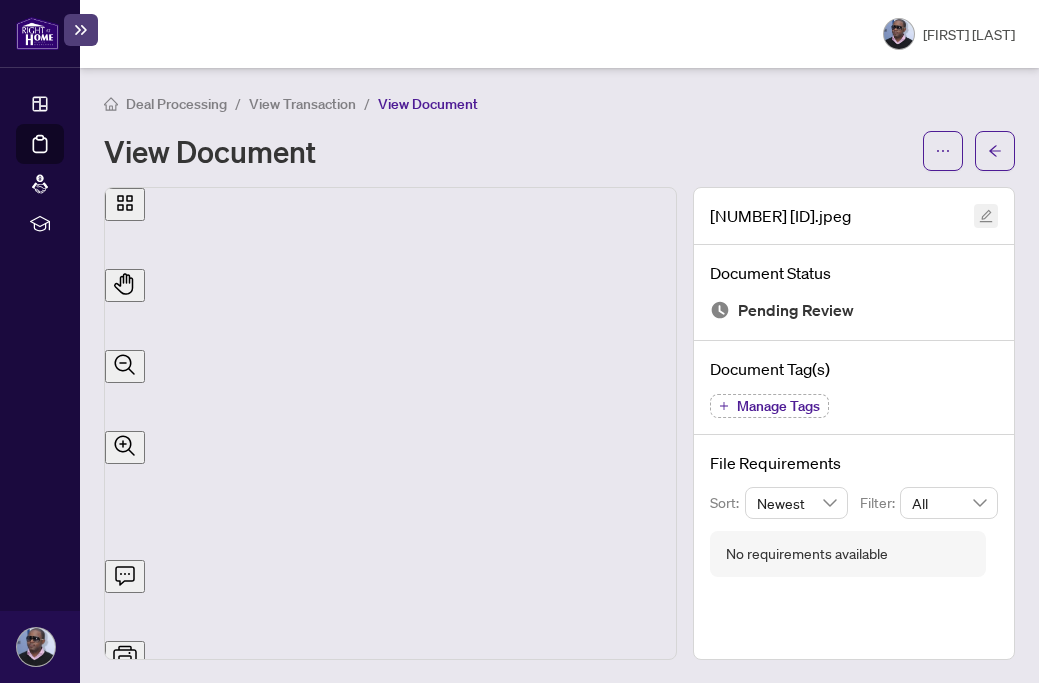 click at bounding box center (986, 216) 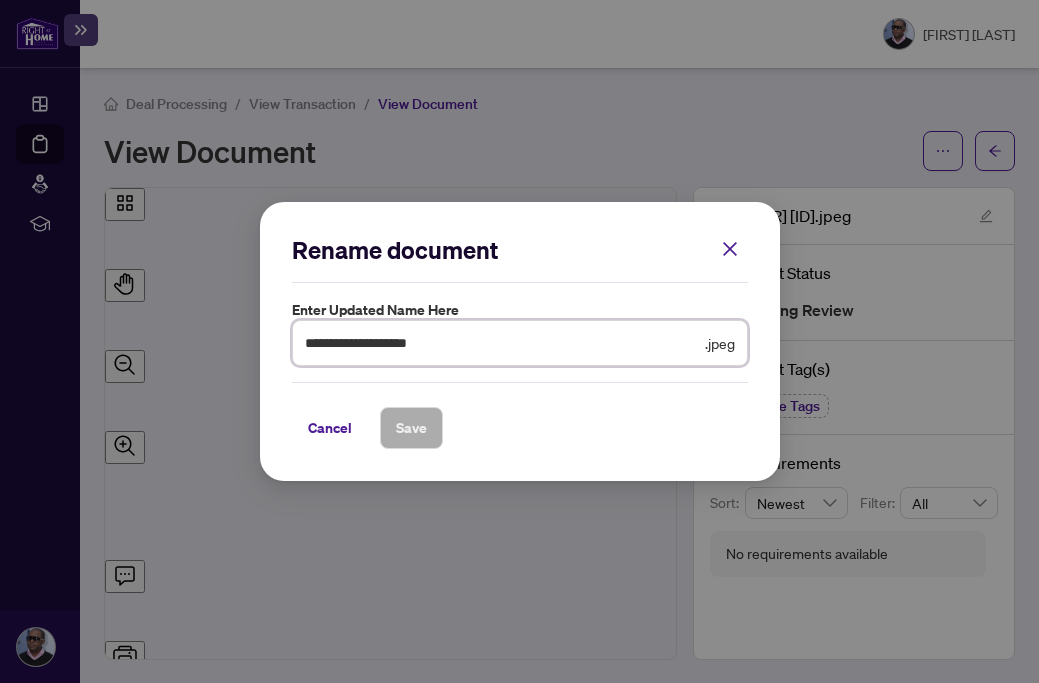 click on "**********" at bounding box center (503, 343) 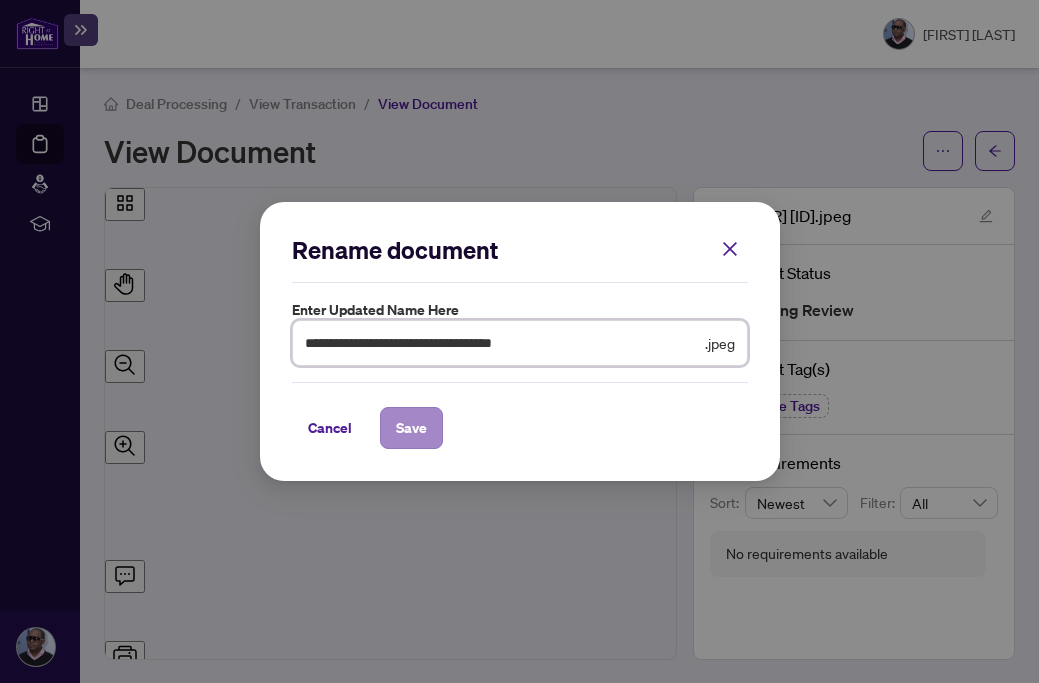 type on "**********" 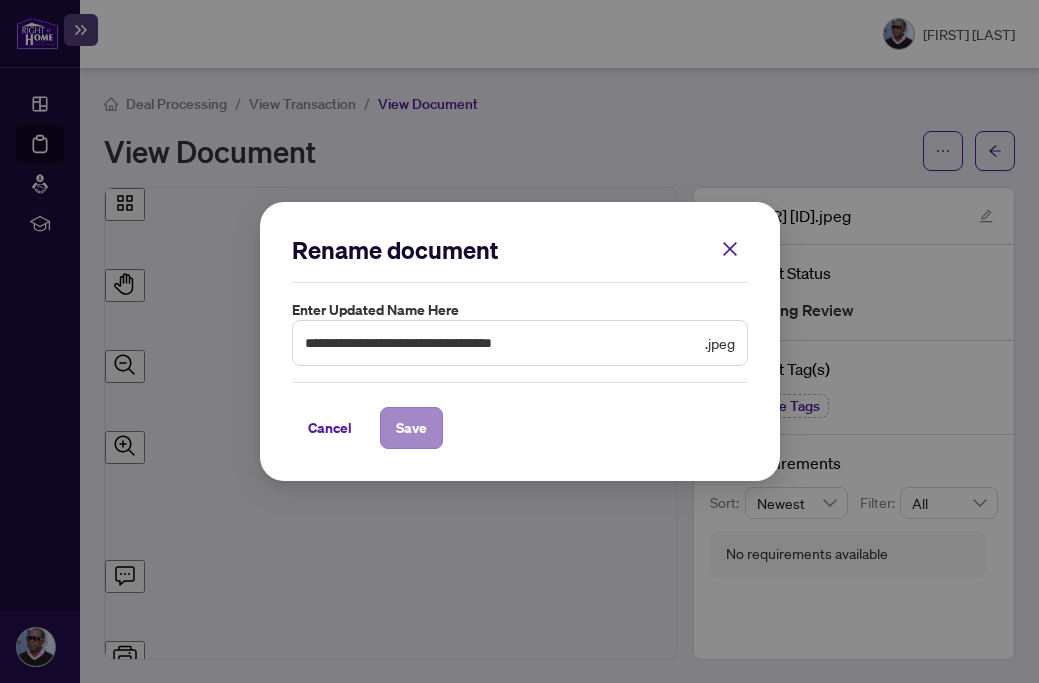 click on "Save" at bounding box center [411, 428] 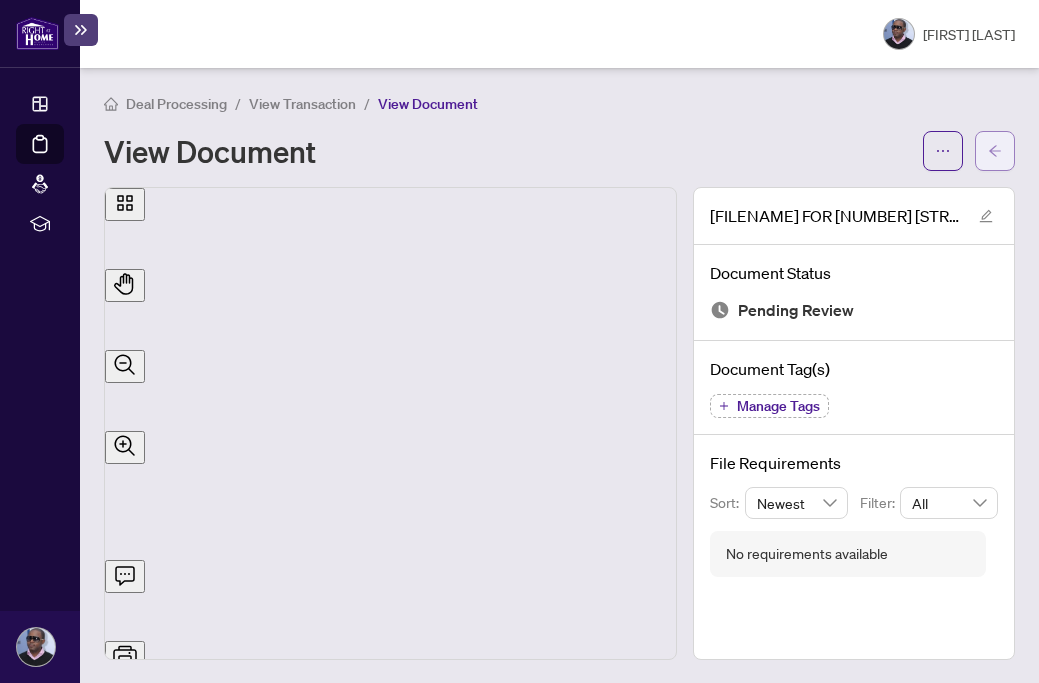 scroll, scrollTop: 0, scrollLeft: 0, axis: both 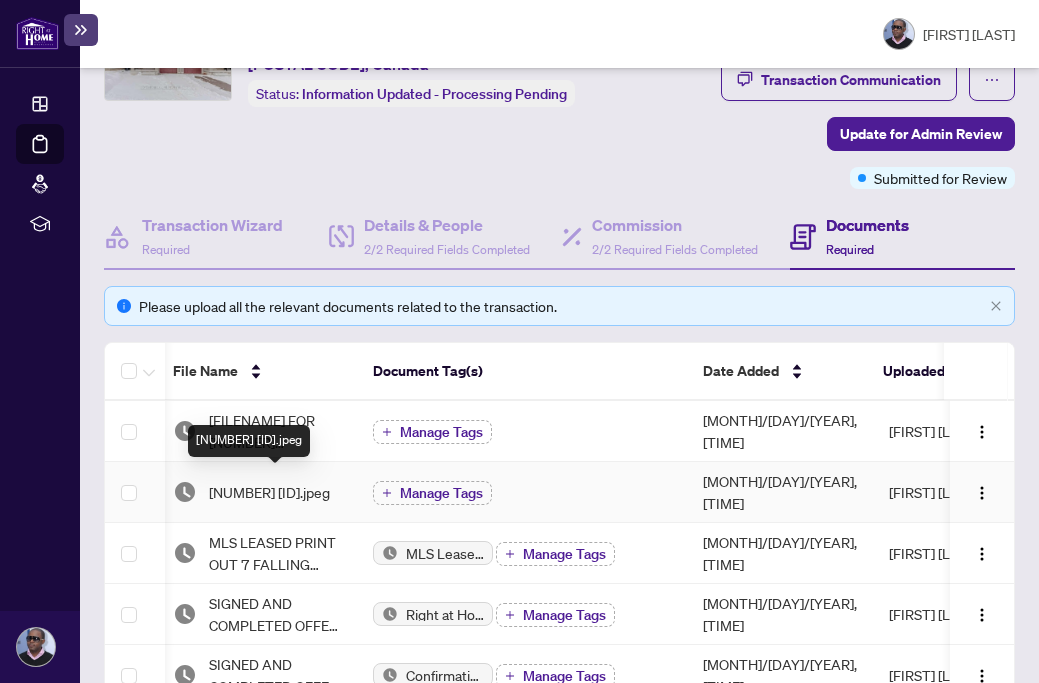 click on "[NUMBER] [ID].jpeg" at bounding box center (269, 492) 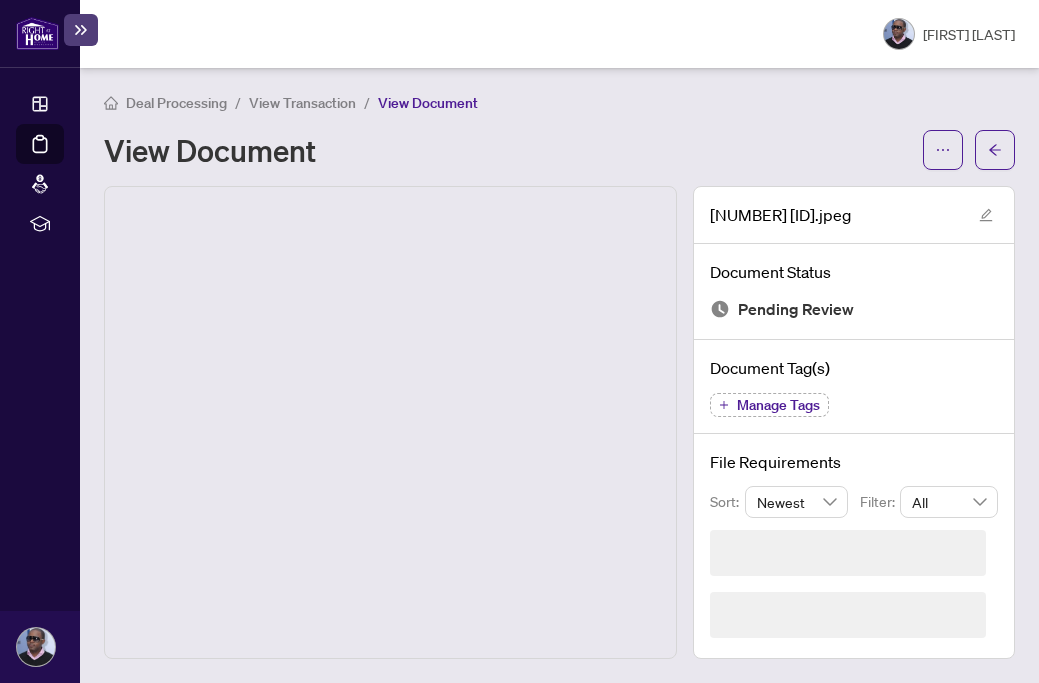 scroll, scrollTop: 0, scrollLeft: 0, axis: both 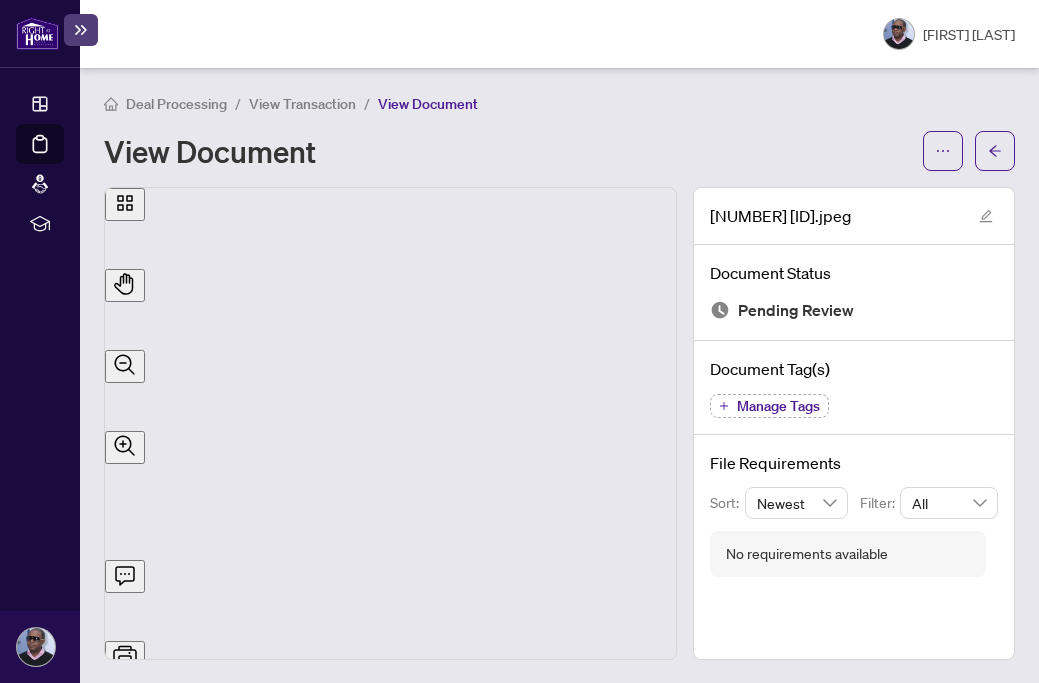 click on "[NUMBER] [ID].jpeg" at bounding box center [780, 216] 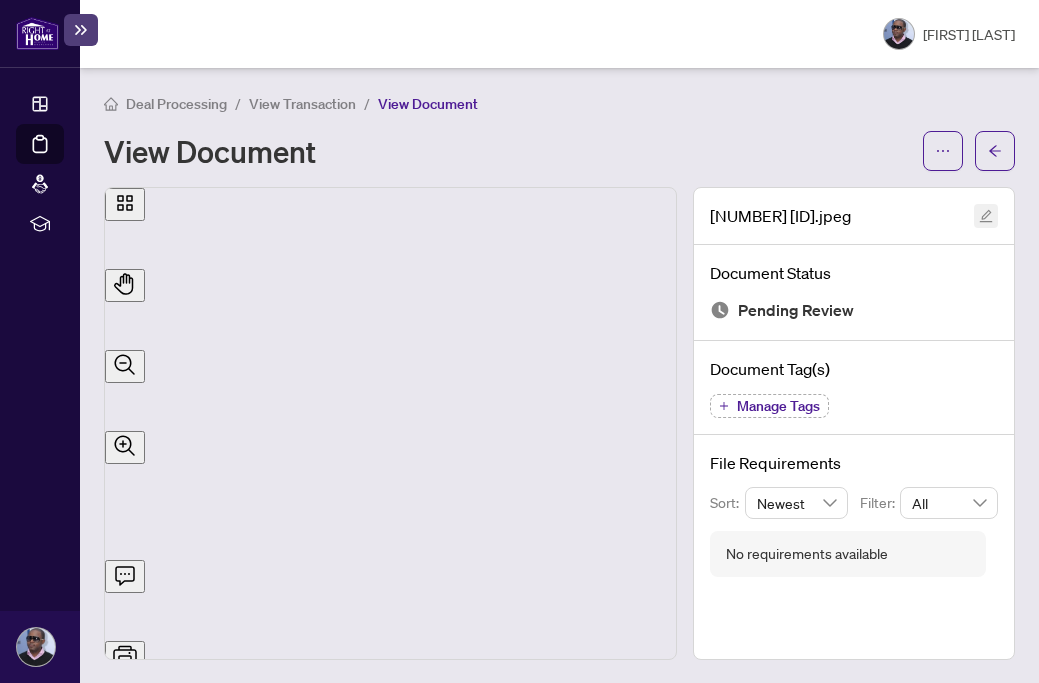 click at bounding box center (986, 216) 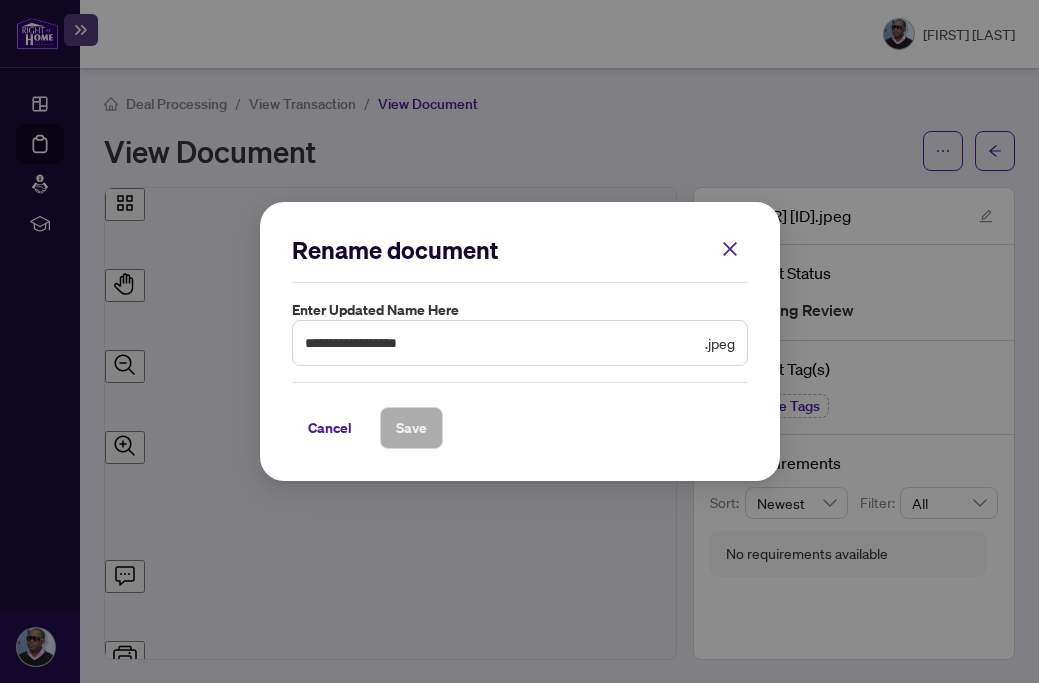 click on "**********" at bounding box center (520, 343) 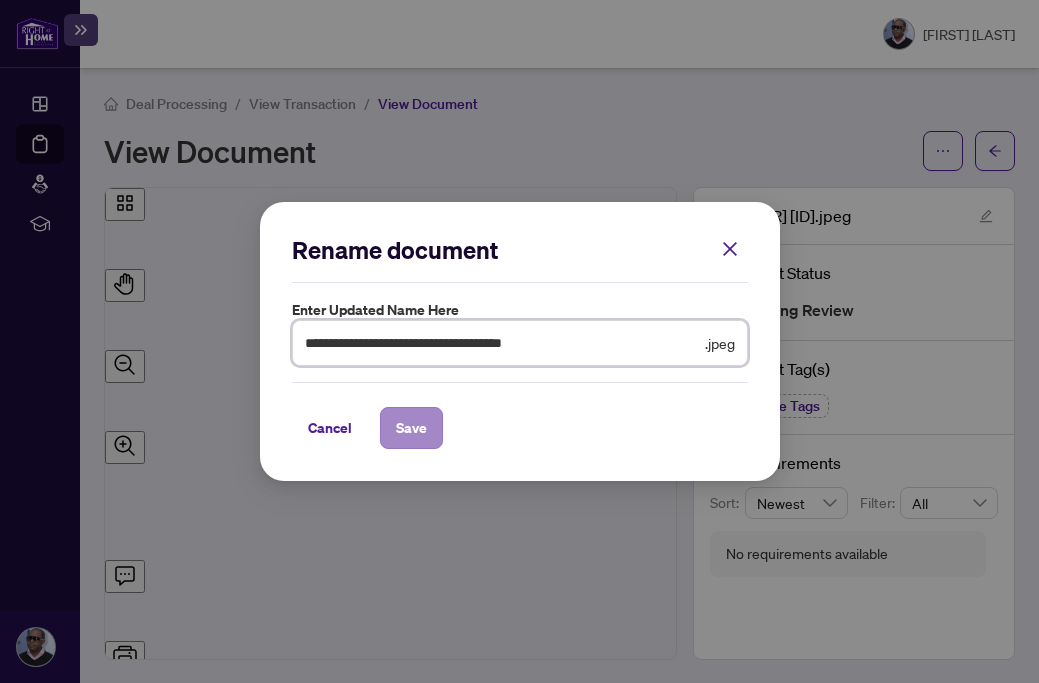 type on "**********" 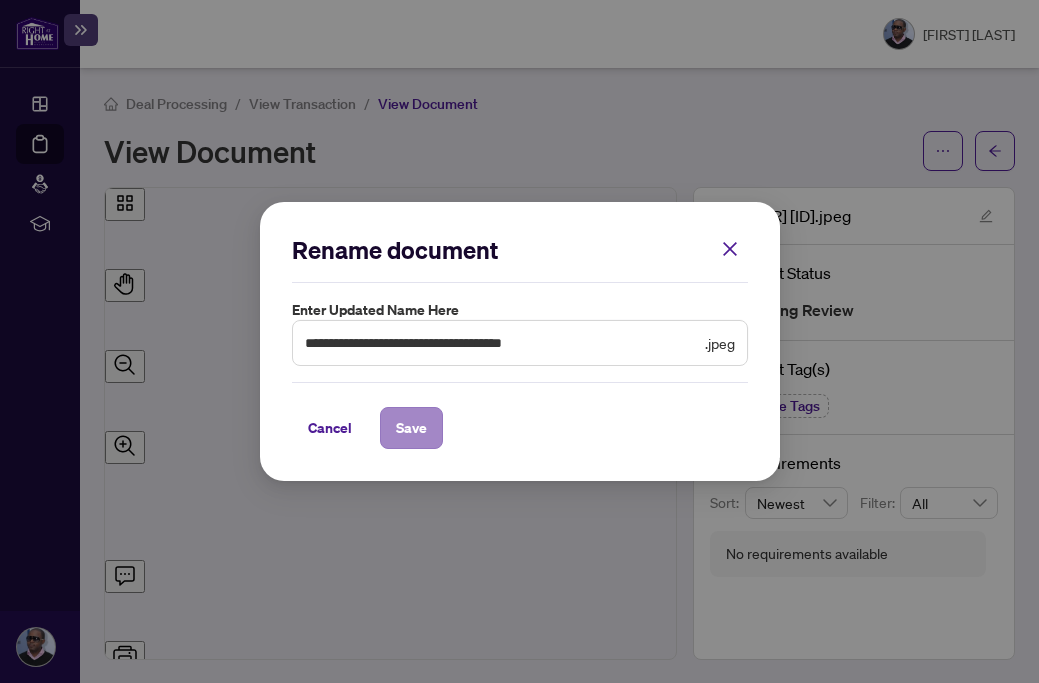 click on "Save" at bounding box center (411, 428) 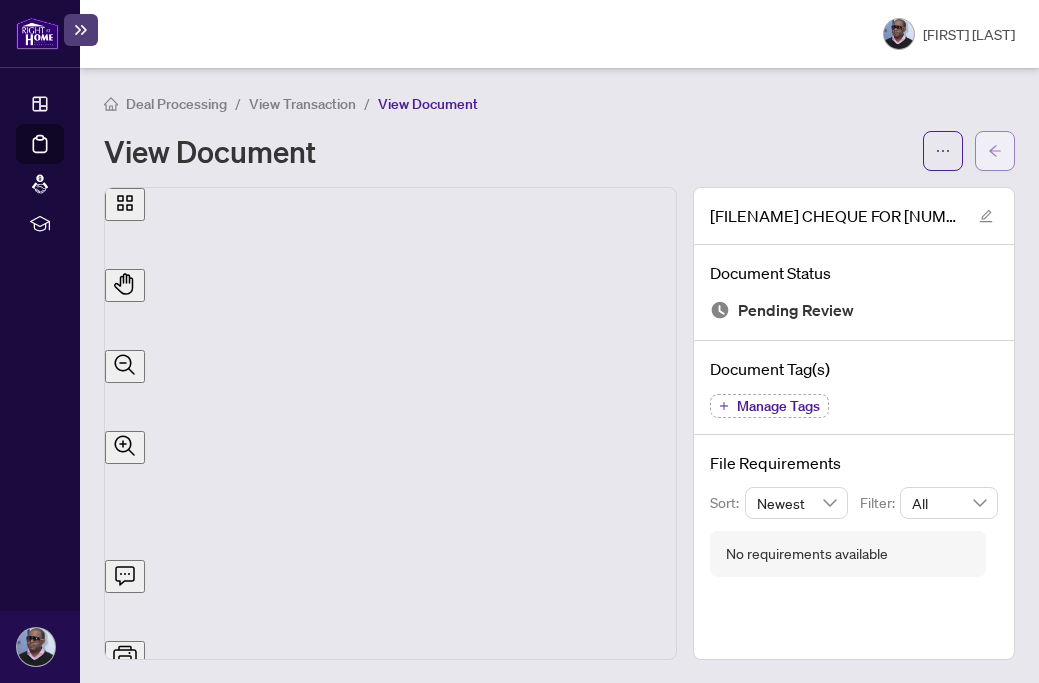 click at bounding box center [995, 151] 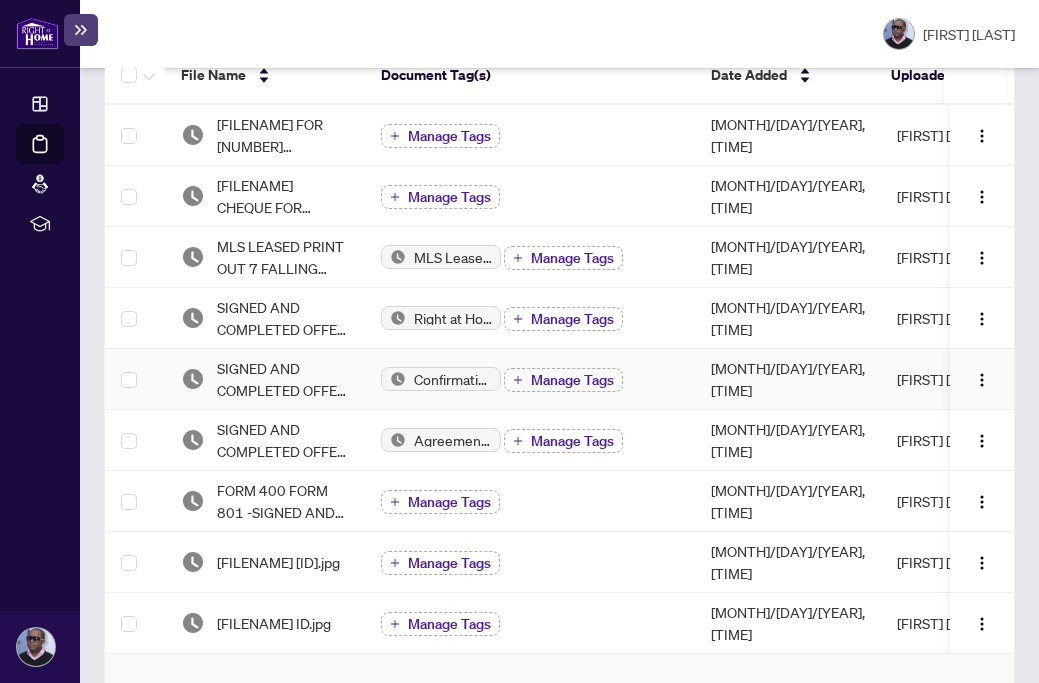 scroll, scrollTop: 432, scrollLeft: 0, axis: vertical 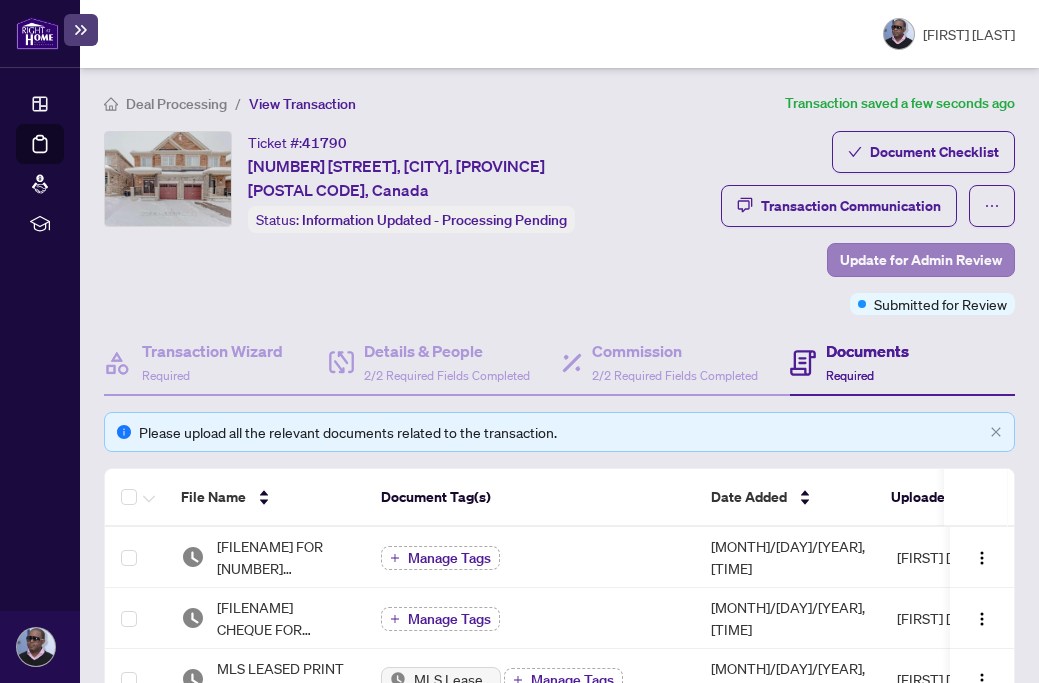 click on "Update for Admin Review" at bounding box center [921, 260] 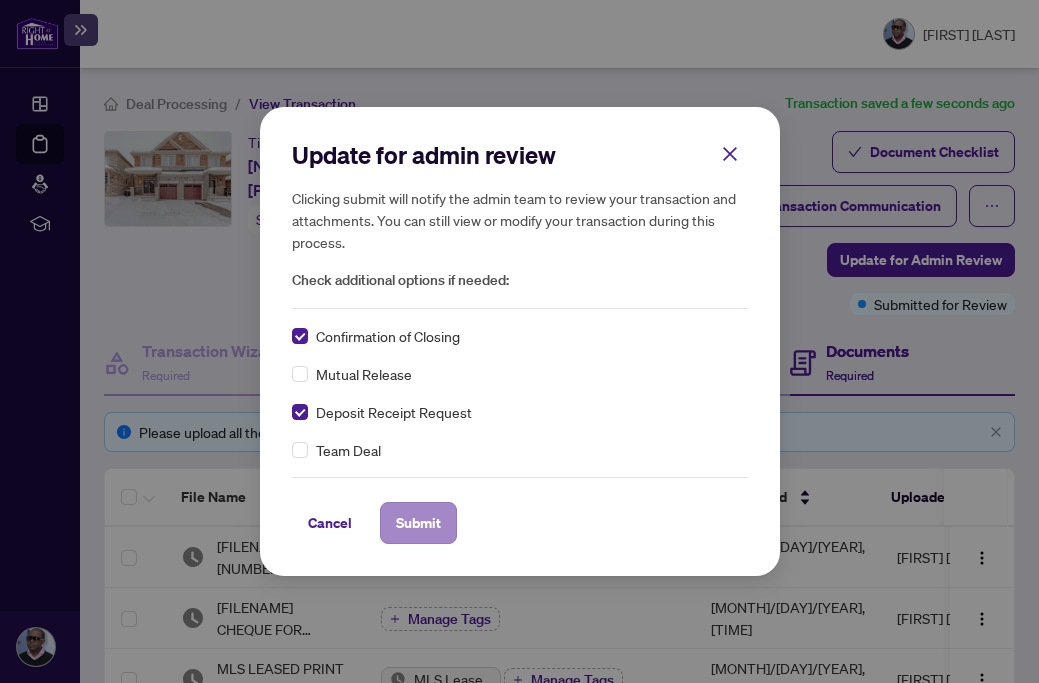 click on "Submit" at bounding box center [418, 523] 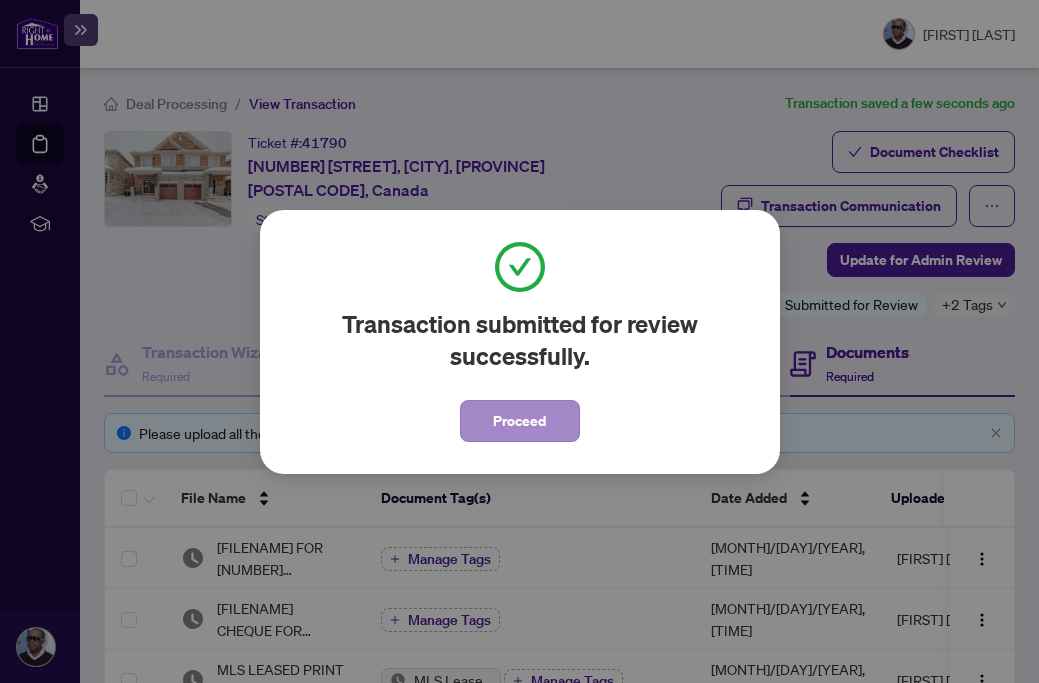 click on "Proceed" at bounding box center [519, 421] 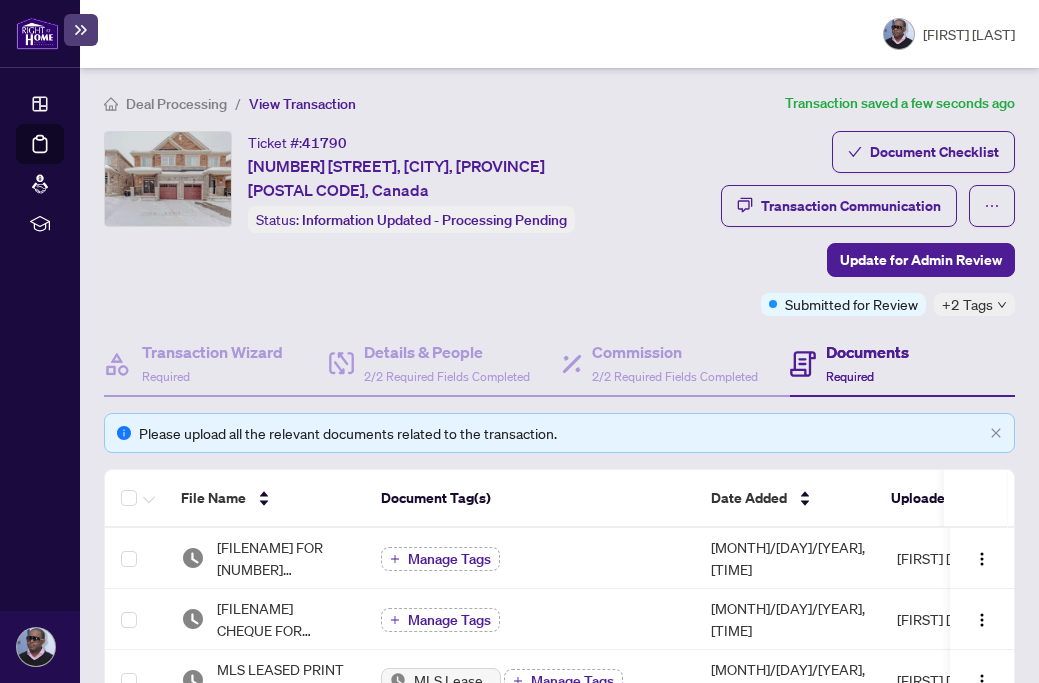 scroll, scrollTop: 0, scrollLeft: 0, axis: both 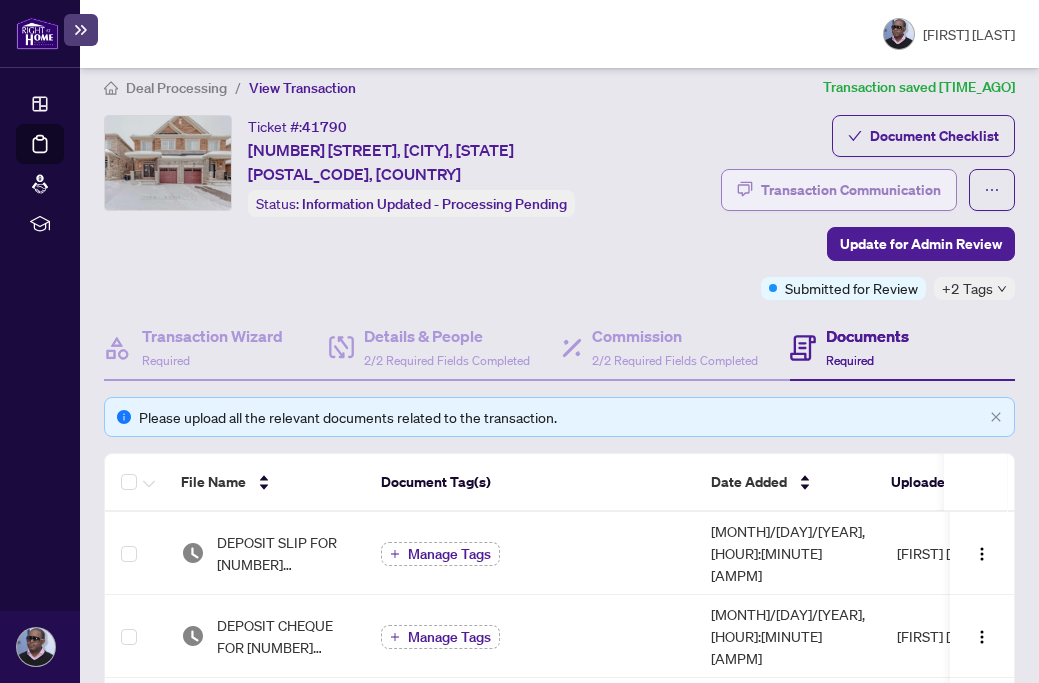 click on "Transaction Communication" at bounding box center [851, 190] 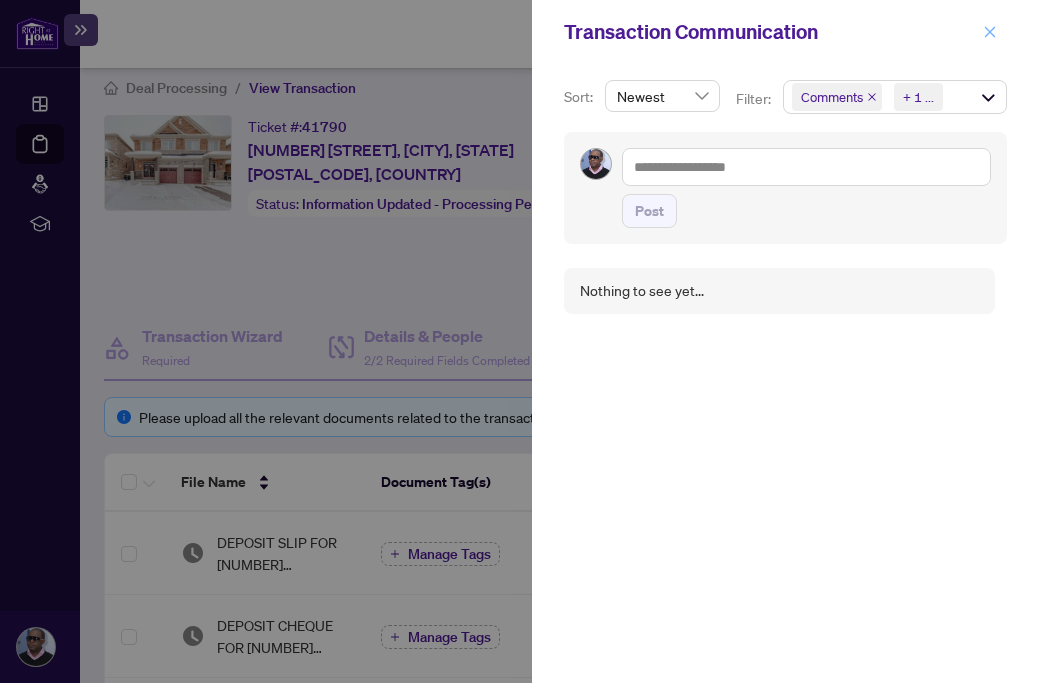 click at bounding box center [990, 31] 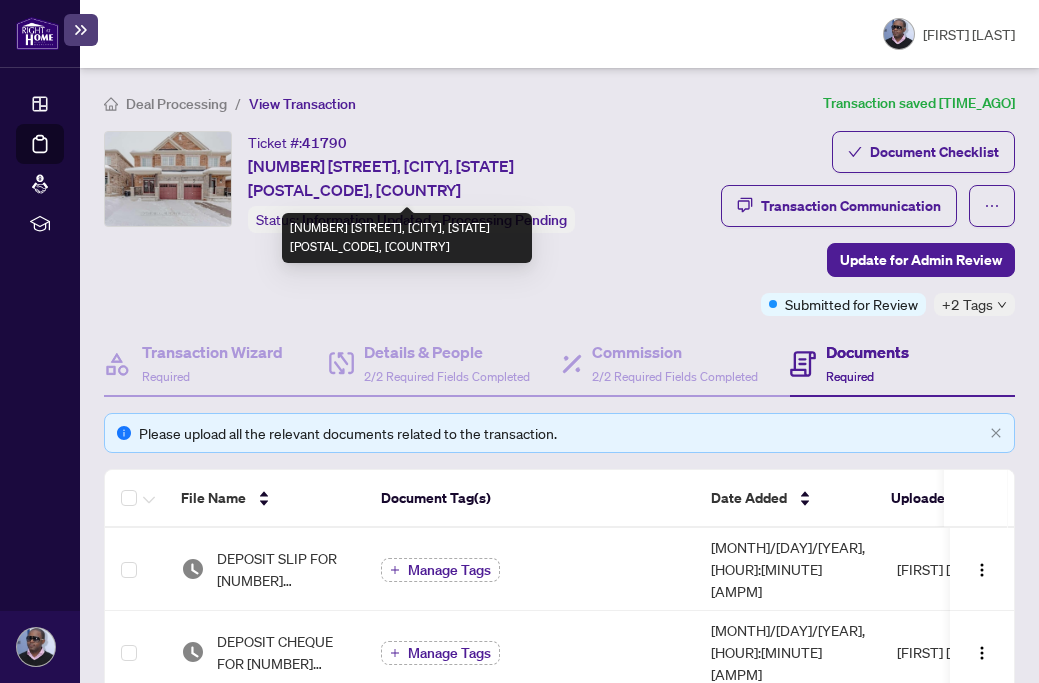 scroll, scrollTop: 0, scrollLeft: 0, axis: both 